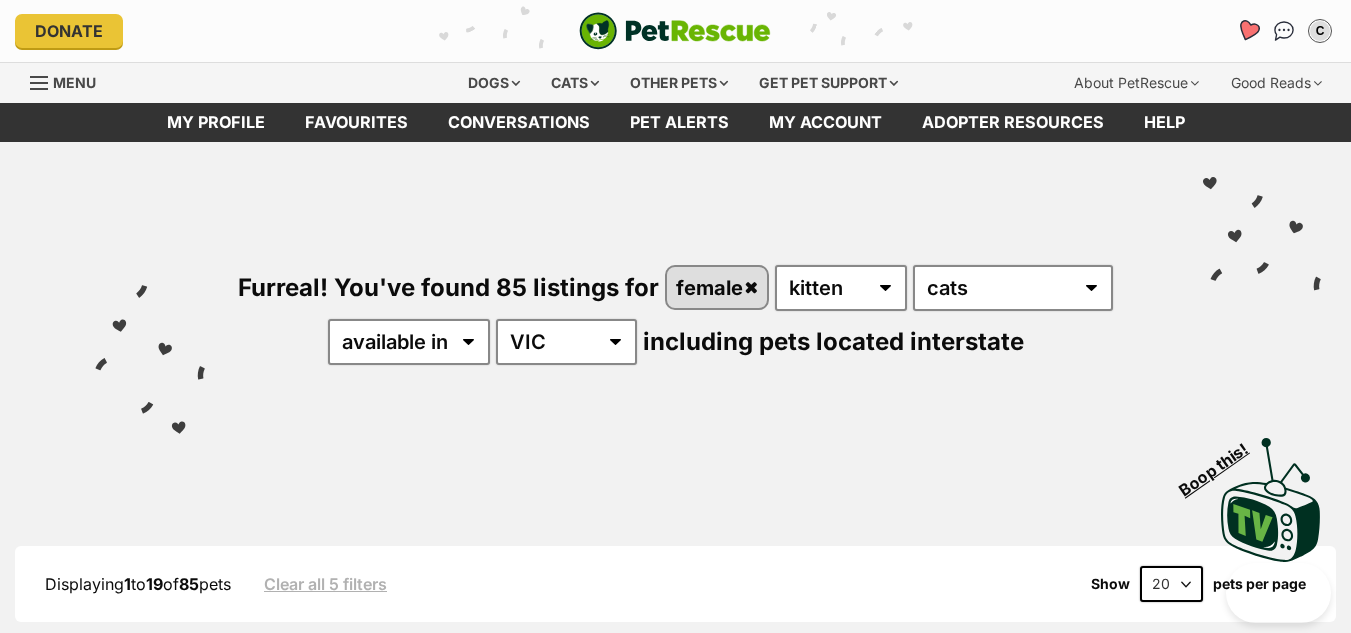 scroll, scrollTop: 0, scrollLeft: 0, axis: both 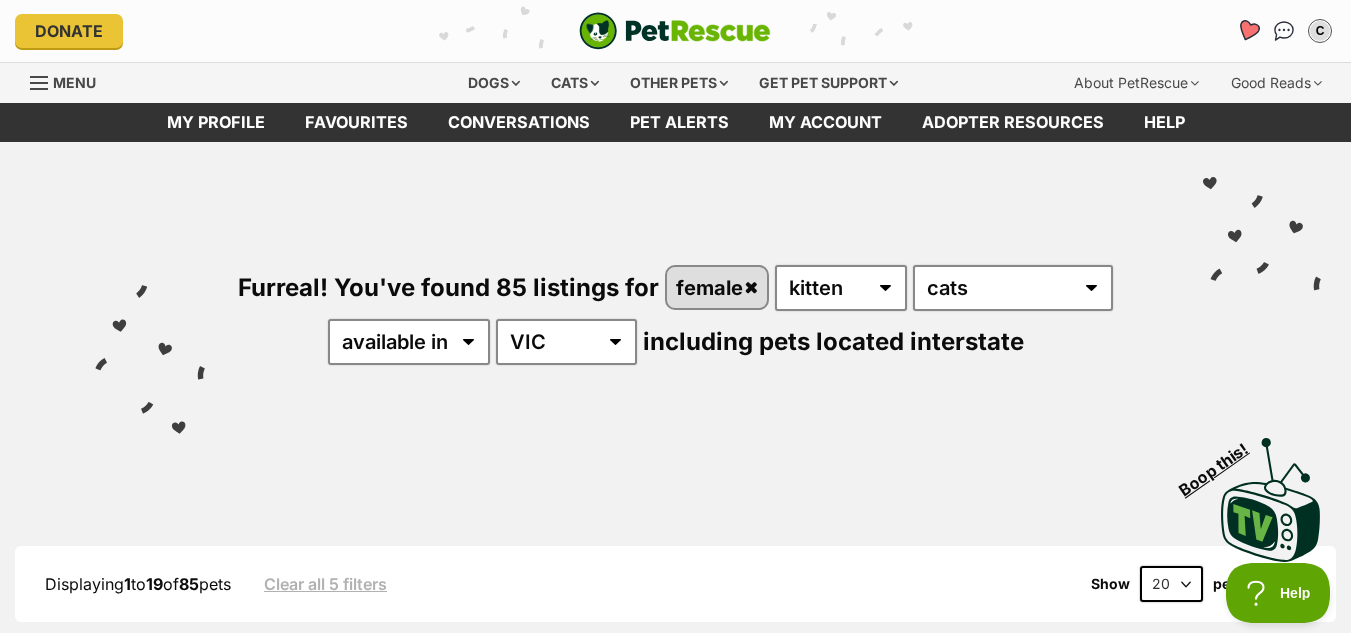 click 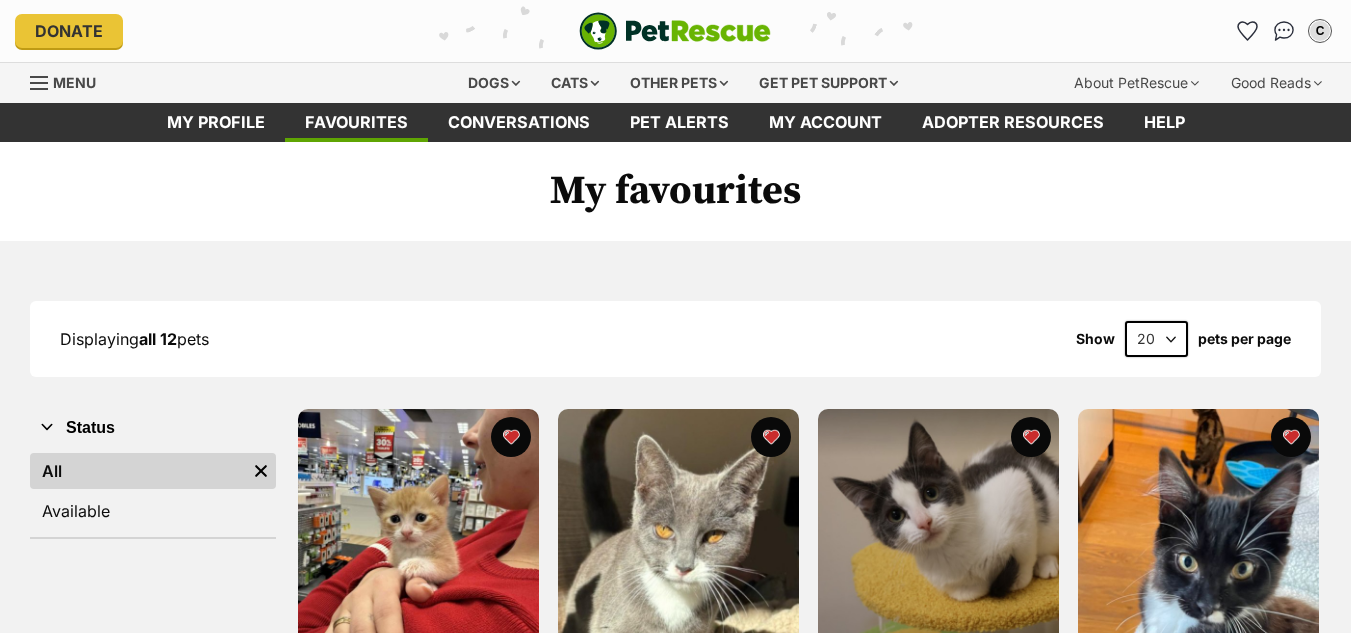 scroll, scrollTop: 0, scrollLeft: 0, axis: both 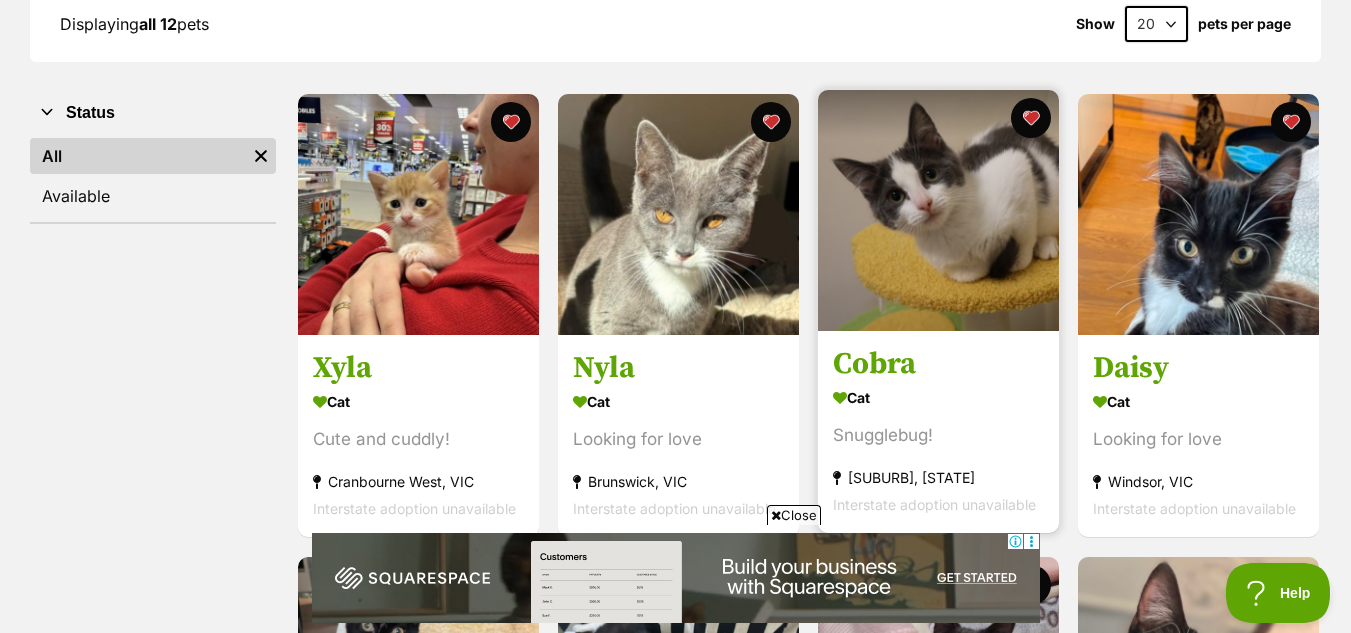 click at bounding box center (938, 210) 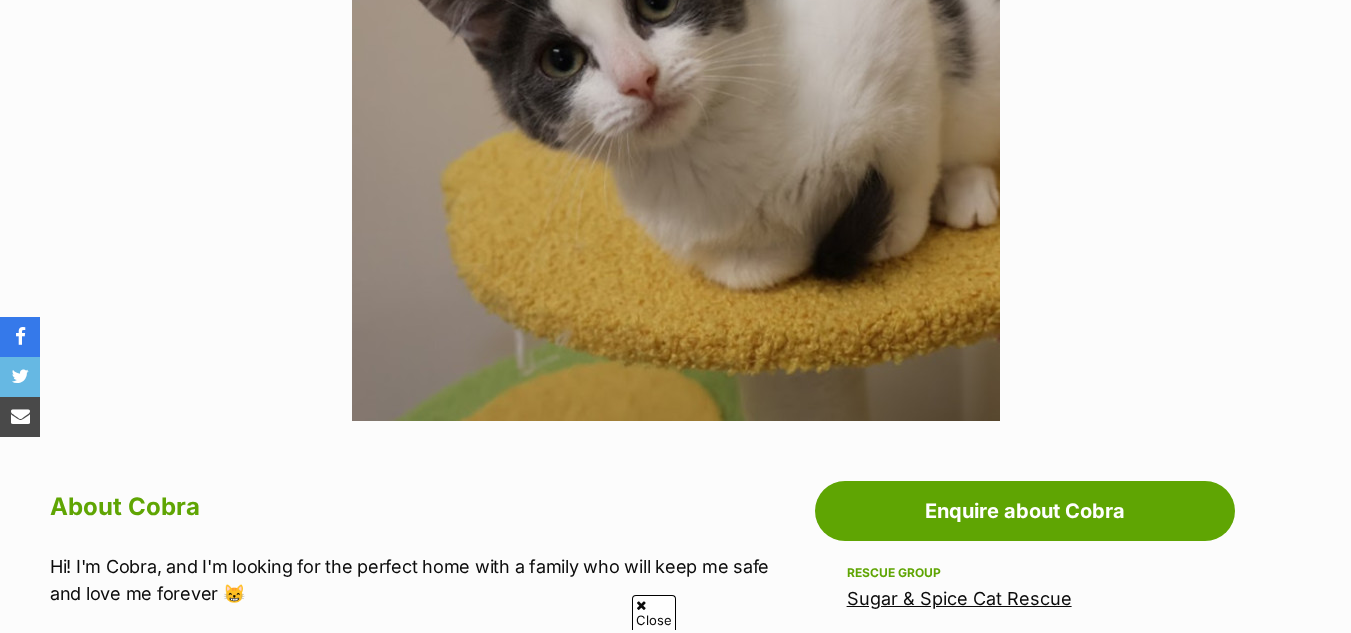 scroll, scrollTop: 643, scrollLeft: 0, axis: vertical 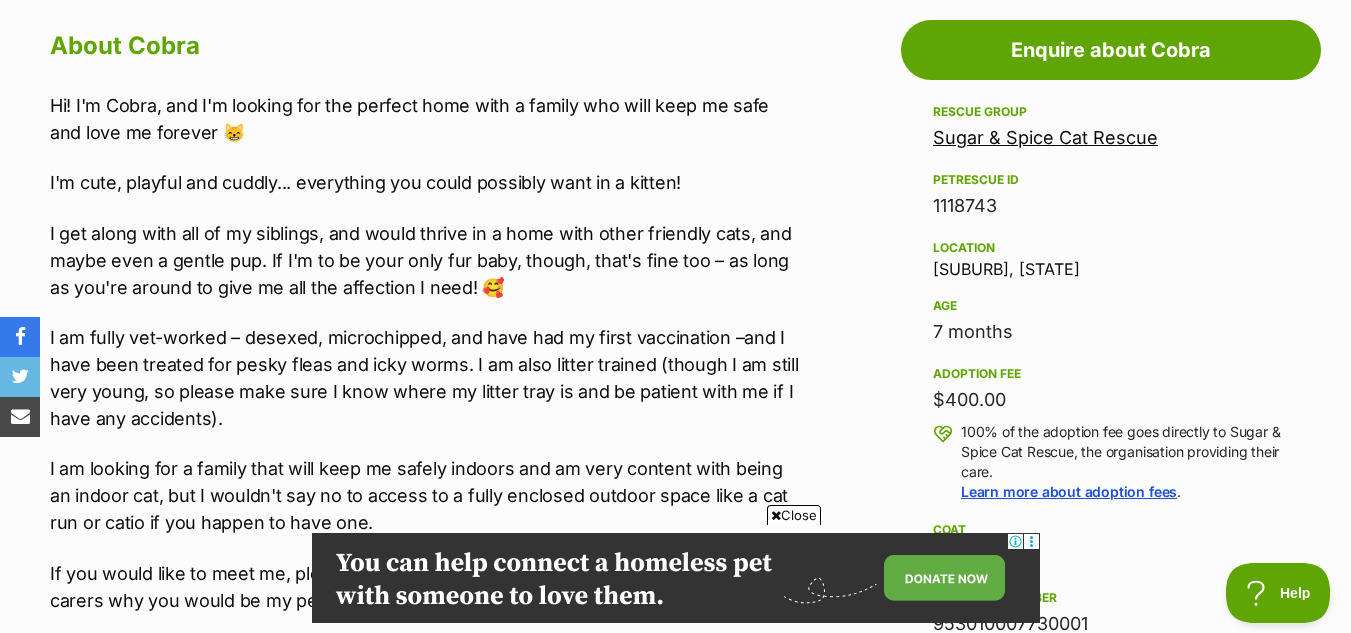 click on "Sugar & Spice Cat Rescue" at bounding box center [1045, 137] 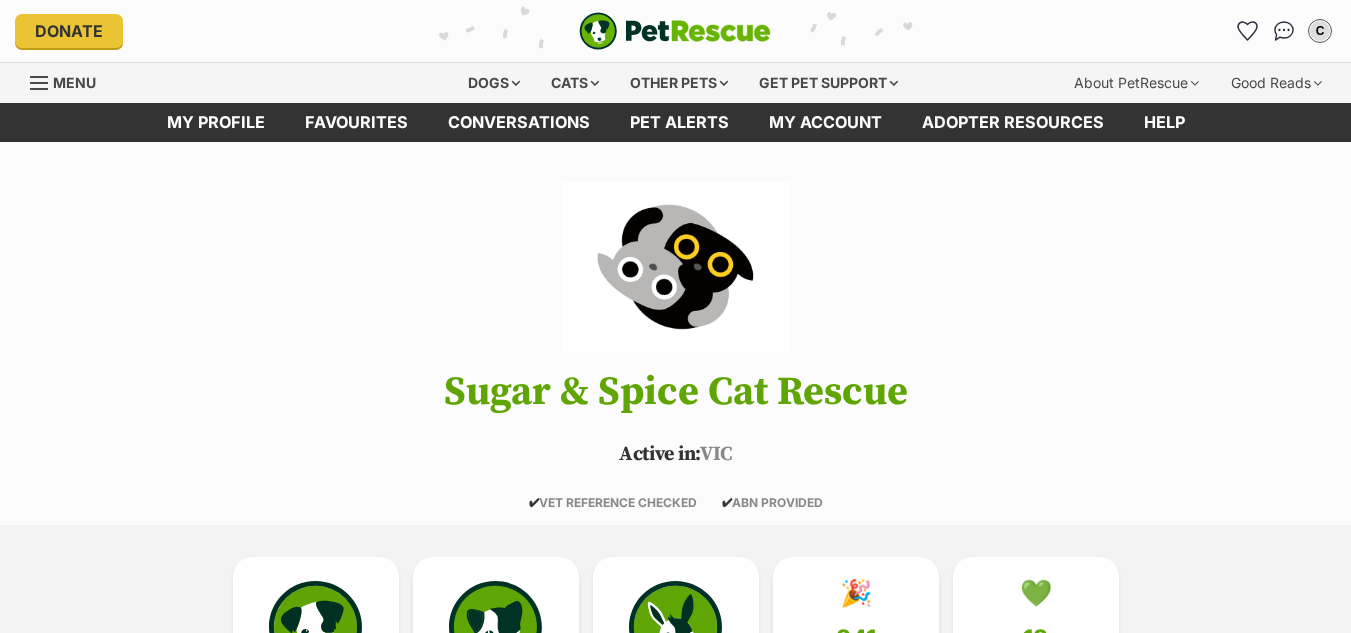 scroll, scrollTop: 0, scrollLeft: 0, axis: both 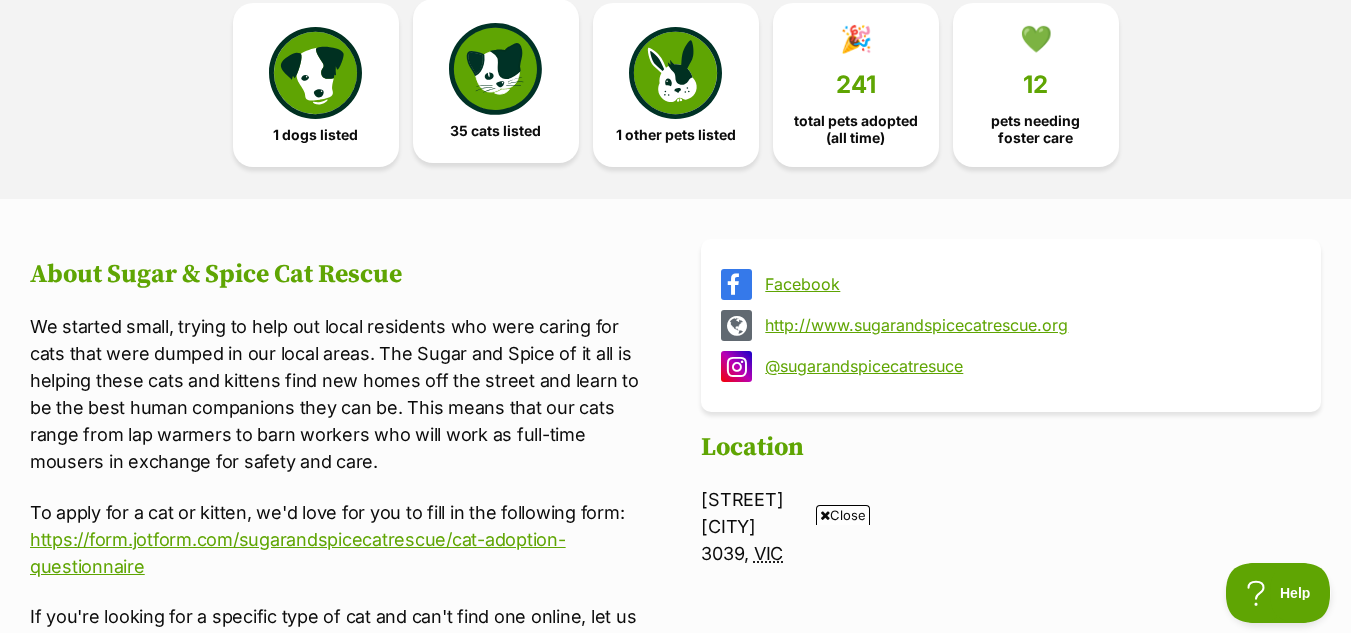 click at bounding box center [495, 69] 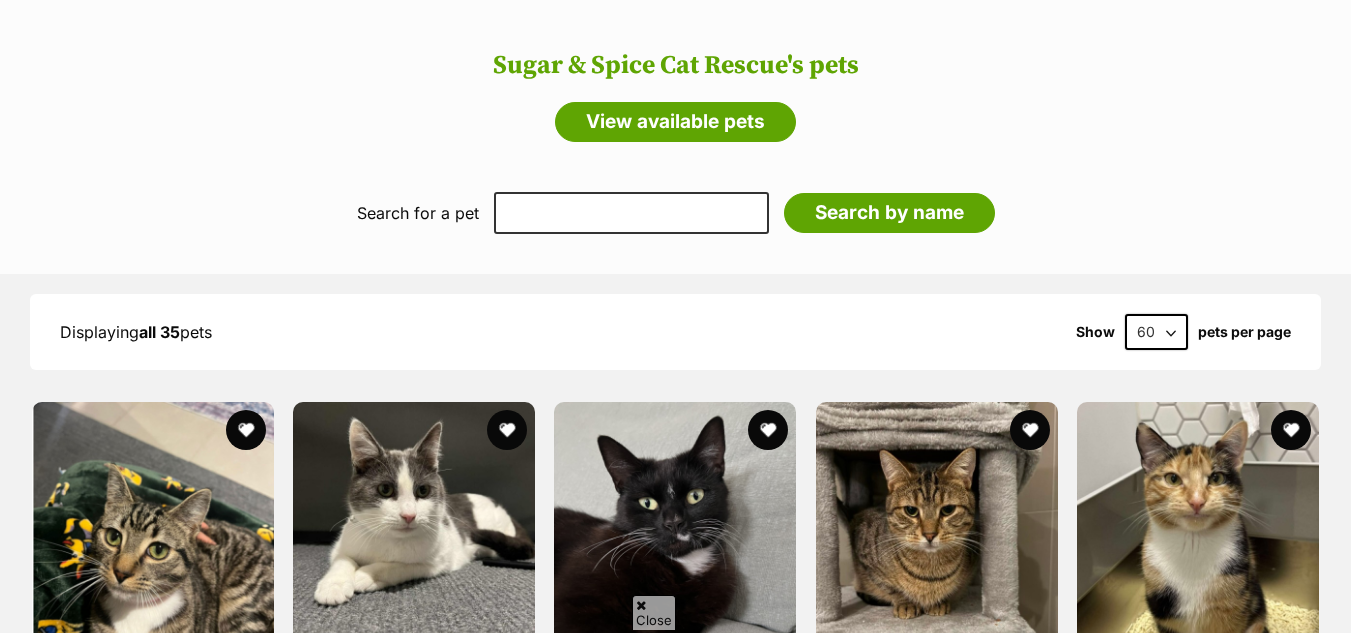 scroll, scrollTop: 0, scrollLeft: 0, axis: both 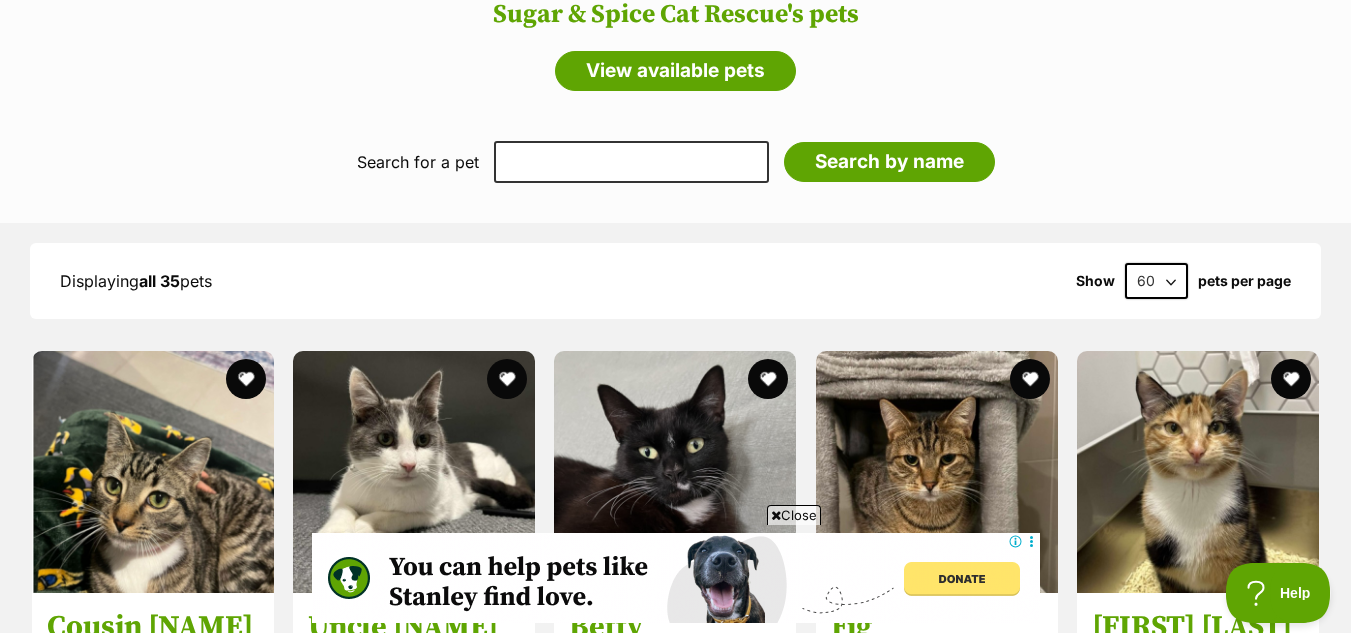 click on "Close" at bounding box center (794, 515) 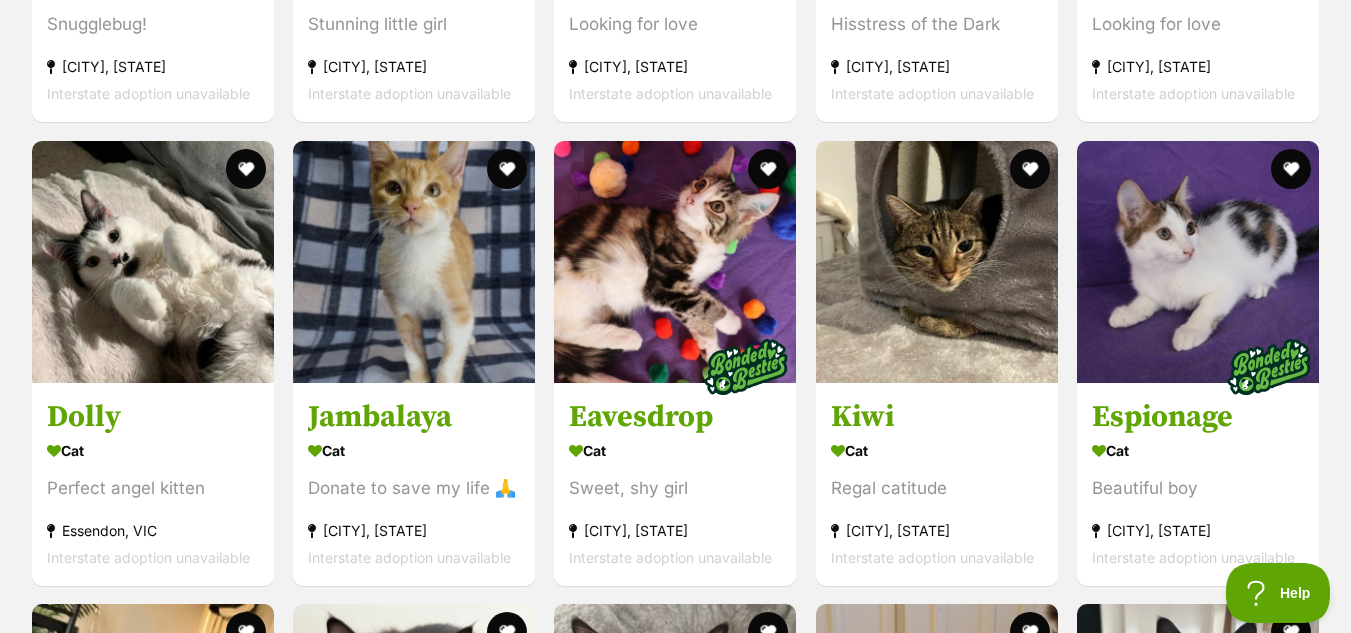 scroll, scrollTop: 2952, scrollLeft: 0, axis: vertical 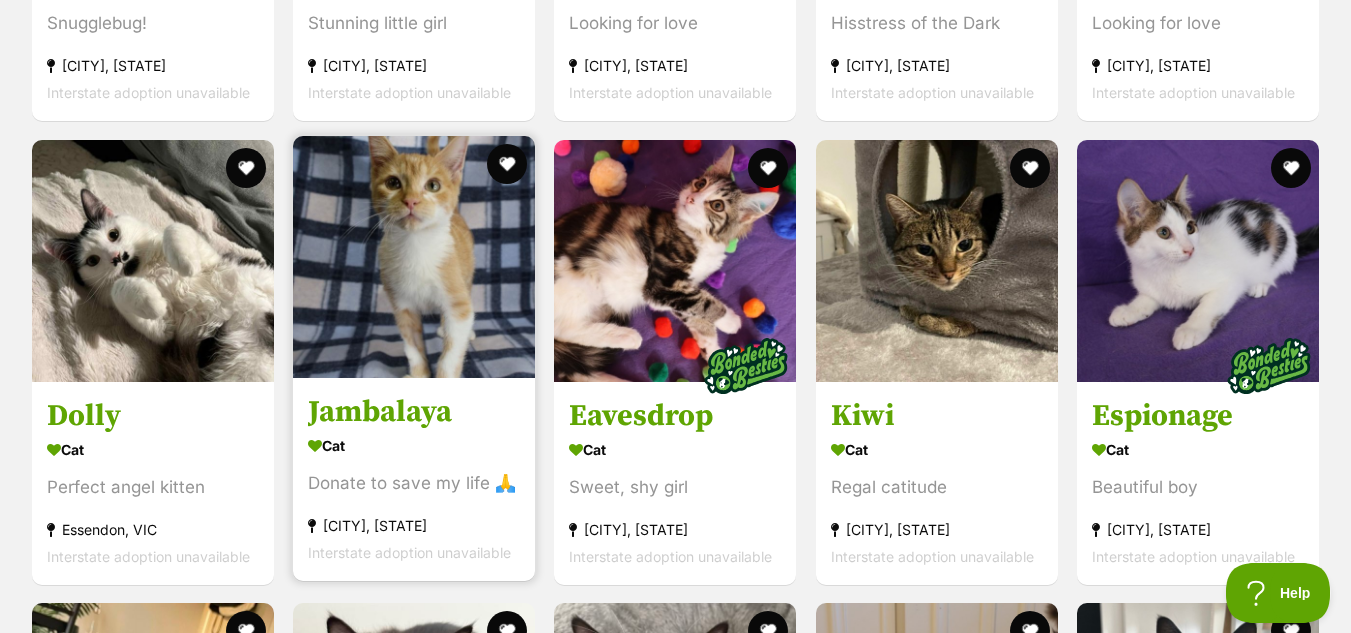 click at bounding box center (414, 257) 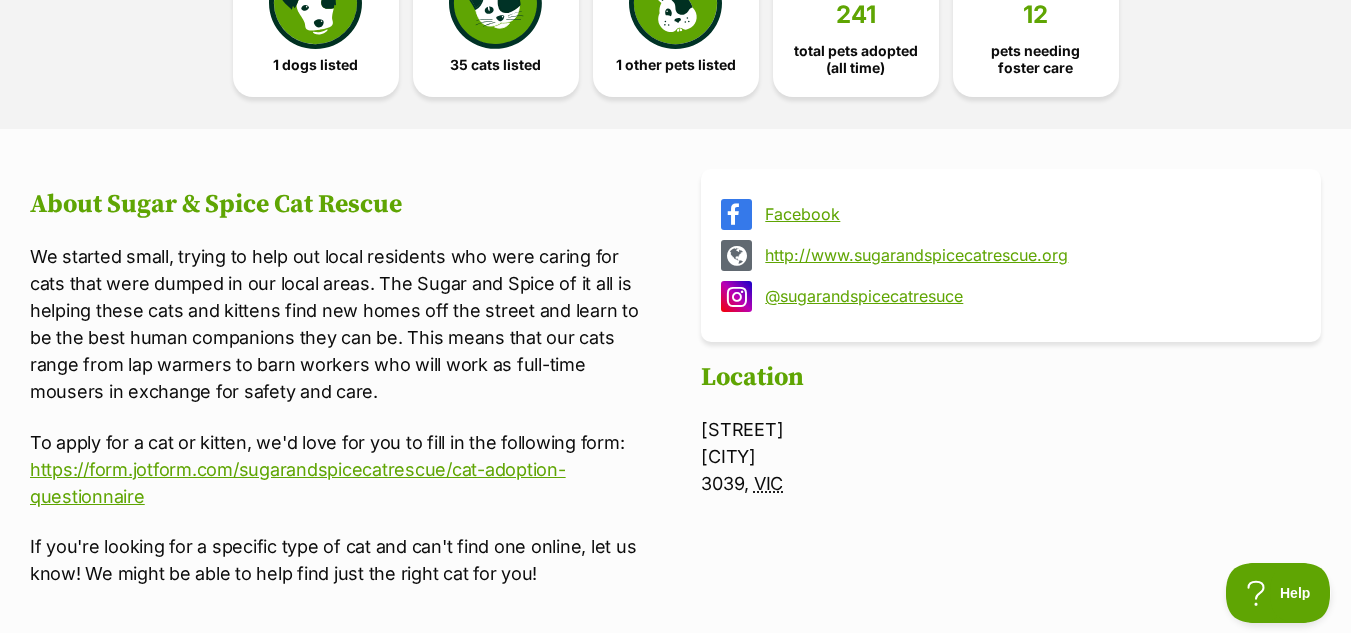 scroll, scrollTop: 625, scrollLeft: 0, axis: vertical 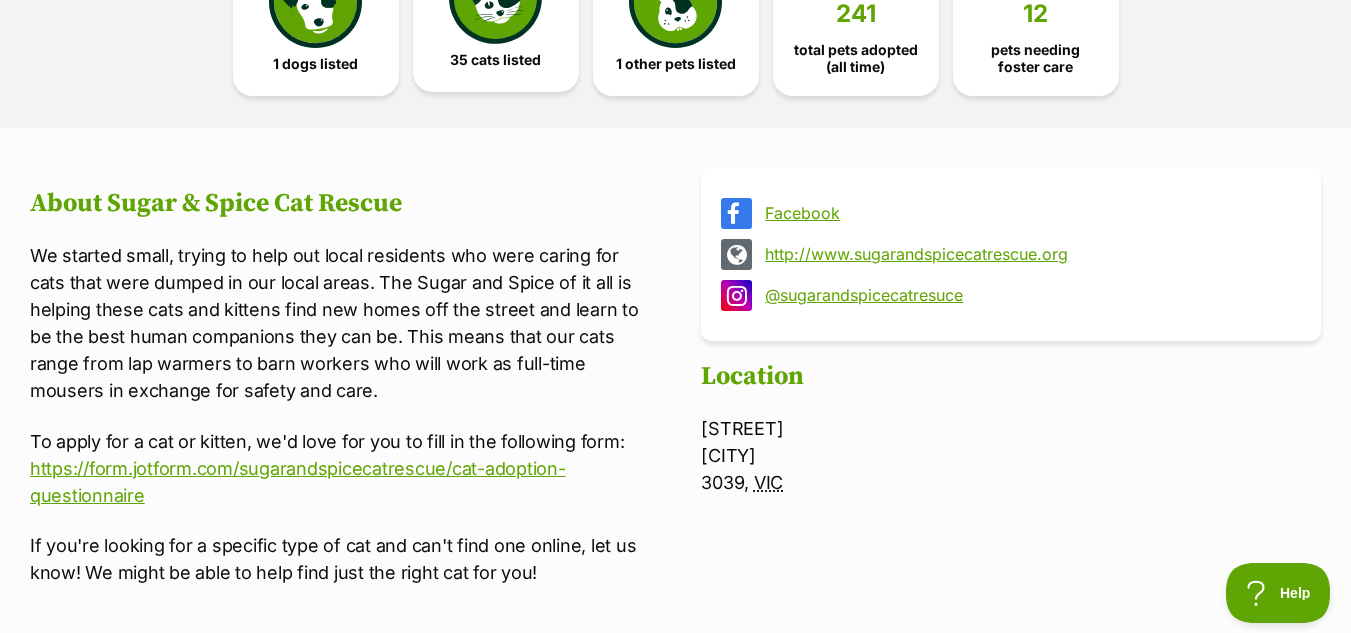 click at bounding box center (495, -2) 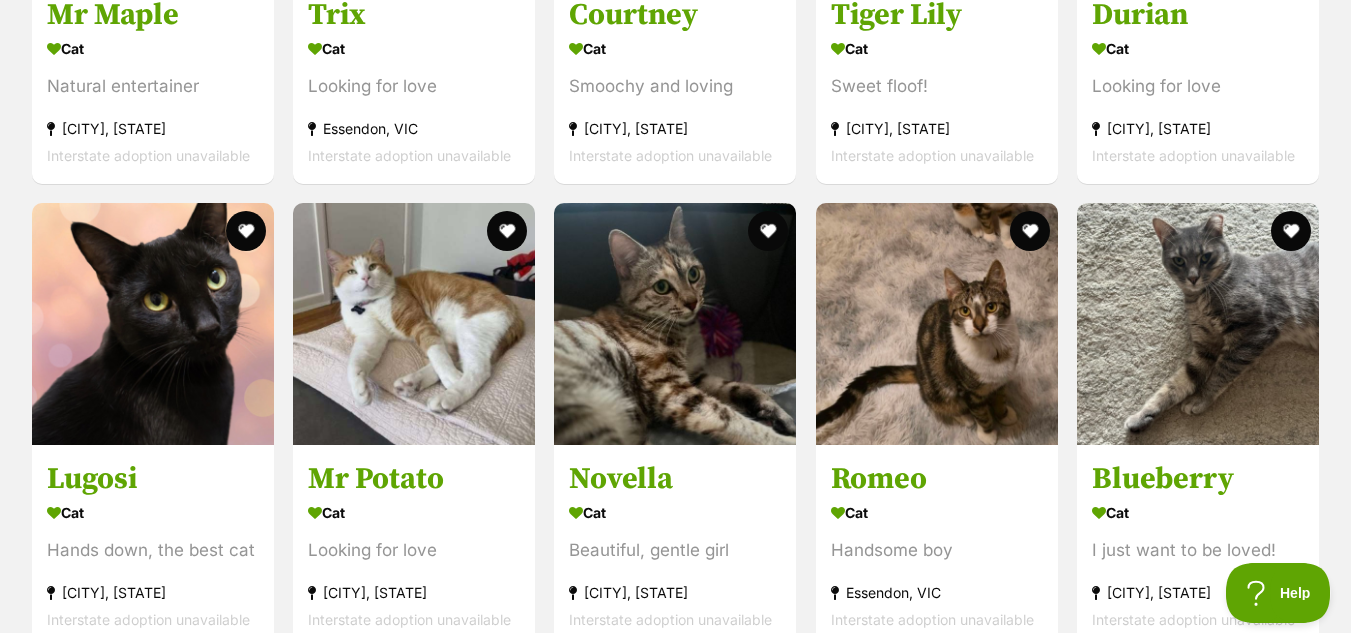 scroll, scrollTop: 4775, scrollLeft: 0, axis: vertical 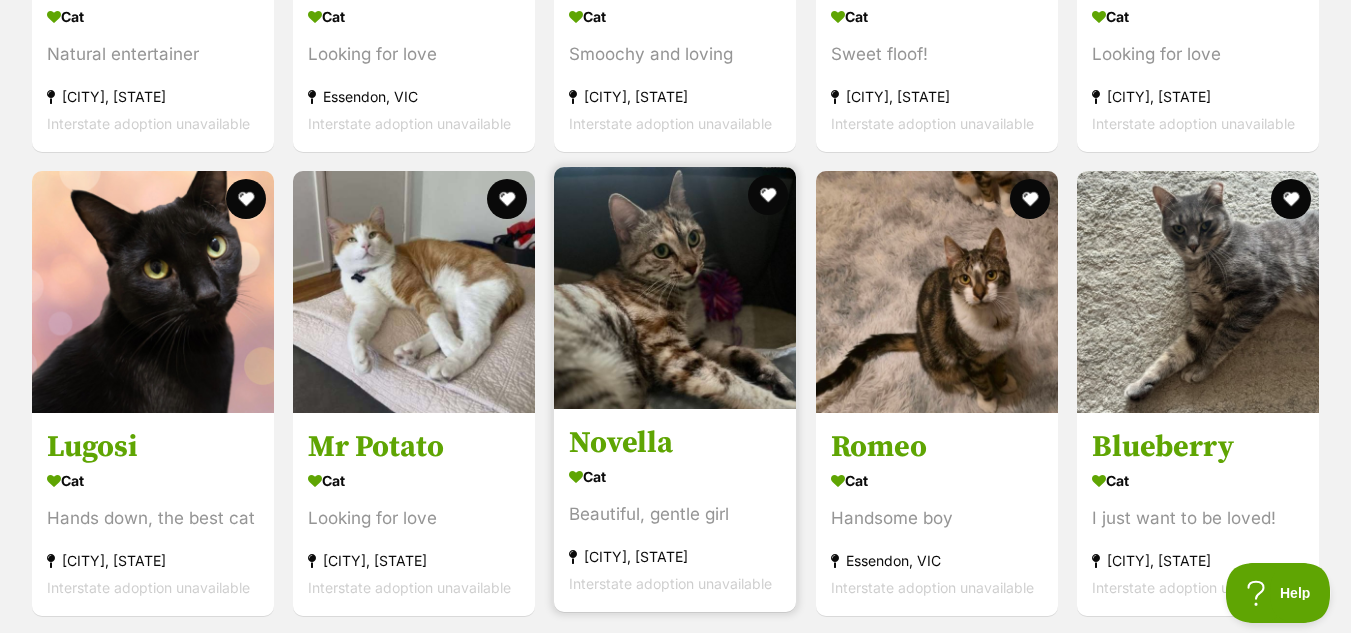 click at bounding box center [675, 288] 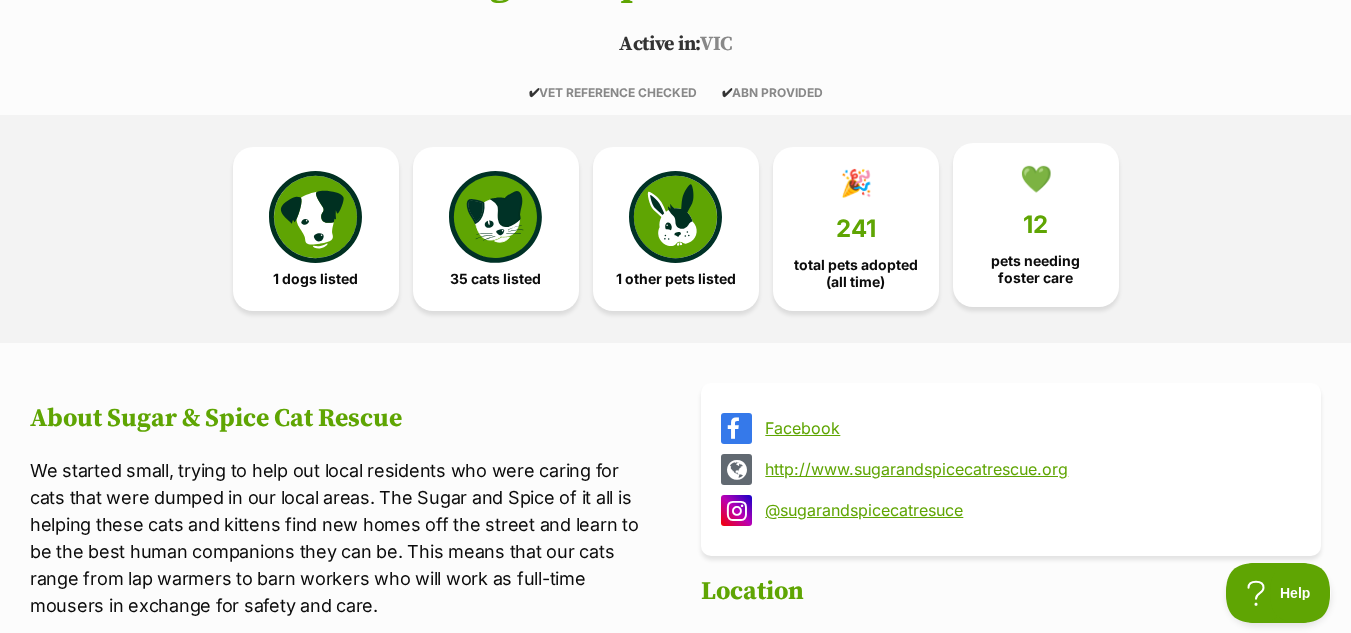 scroll, scrollTop: 0, scrollLeft: 0, axis: both 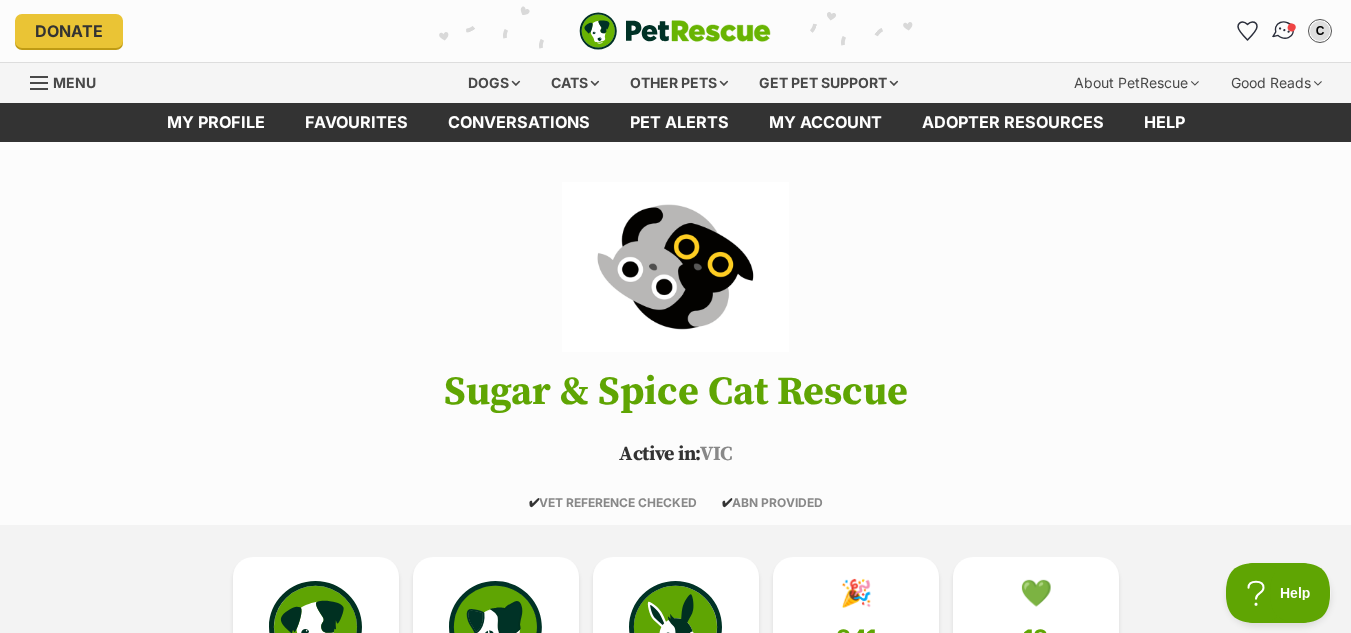 click at bounding box center (1284, 31) 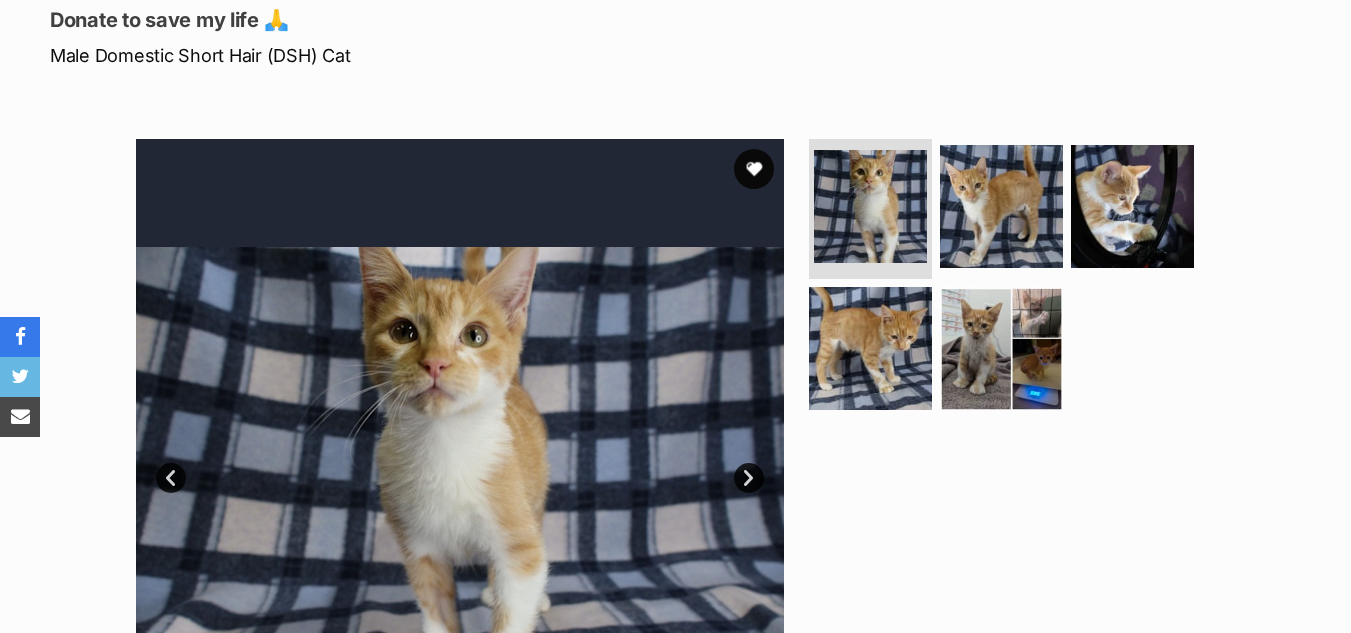 scroll, scrollTop: 0, scrollLeft: 0, axis: both 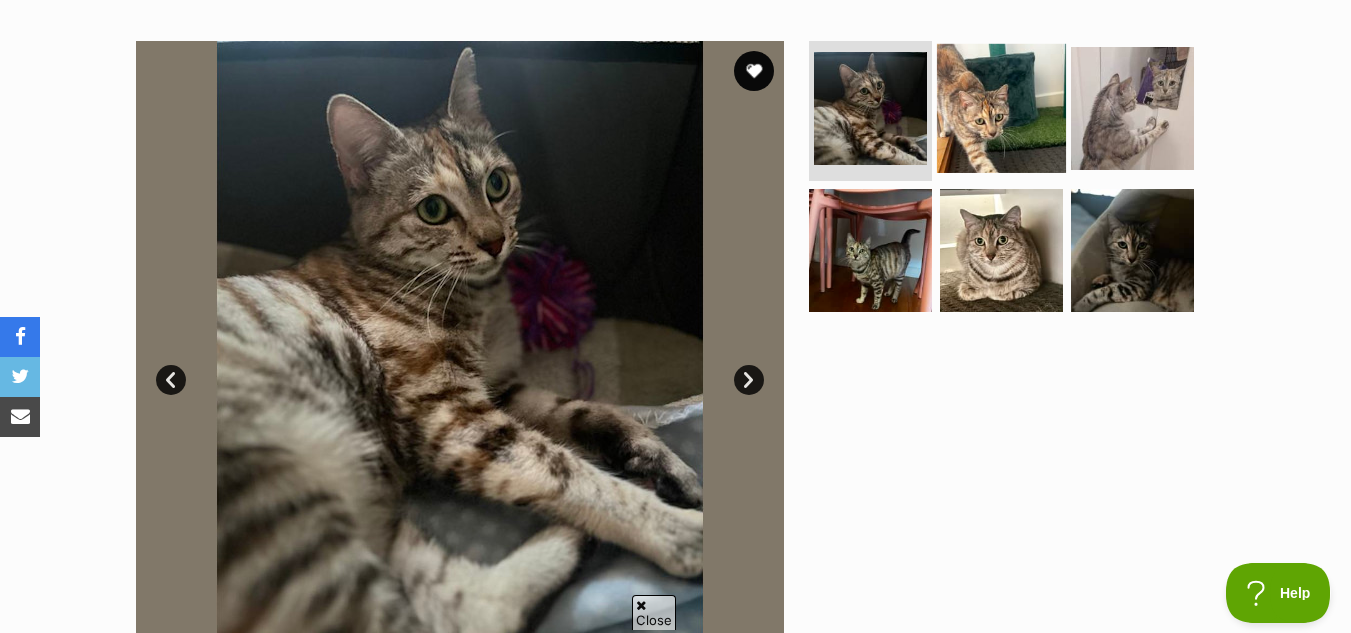click at bounding box center (1001, 108) 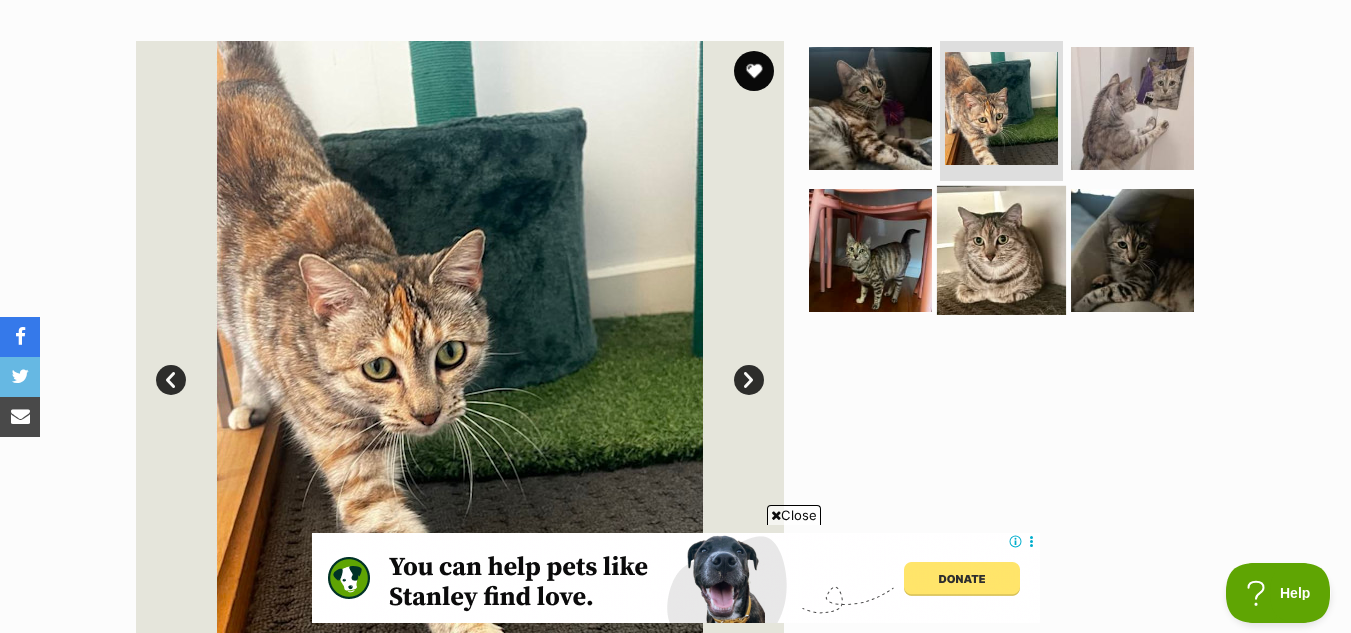 scroll, scrollTop: 0, scrollLeft: 0, axis: both 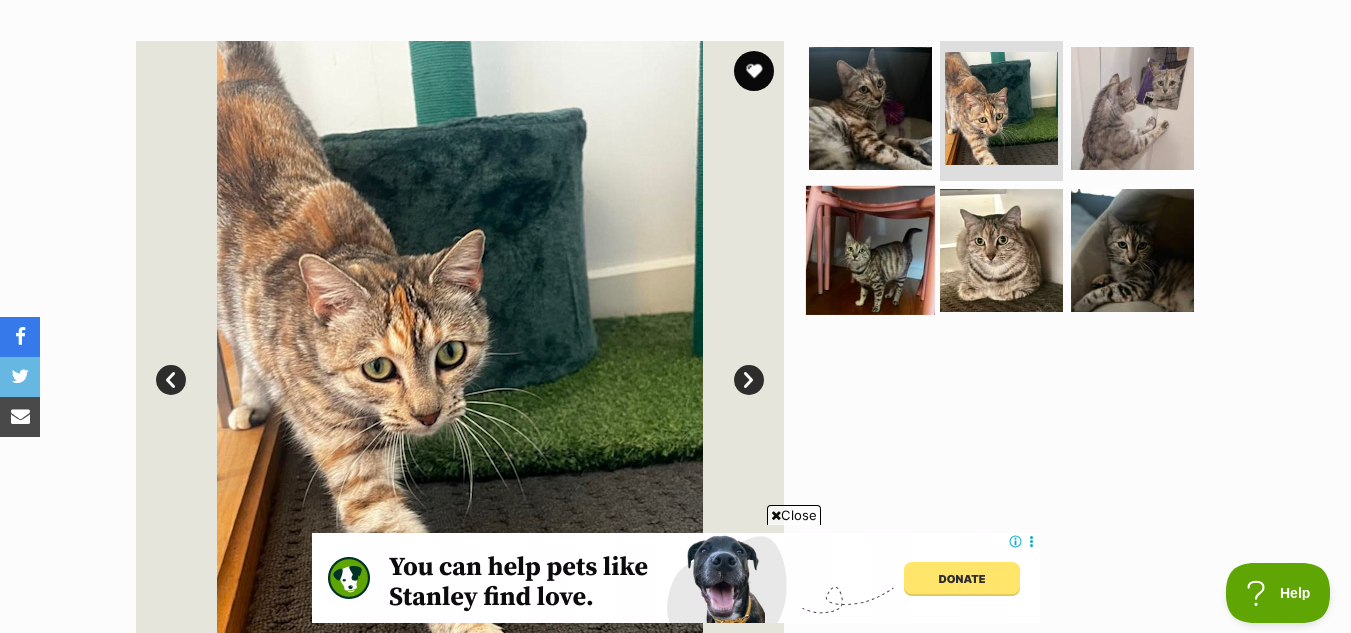 click at bounding box center (870, 249) 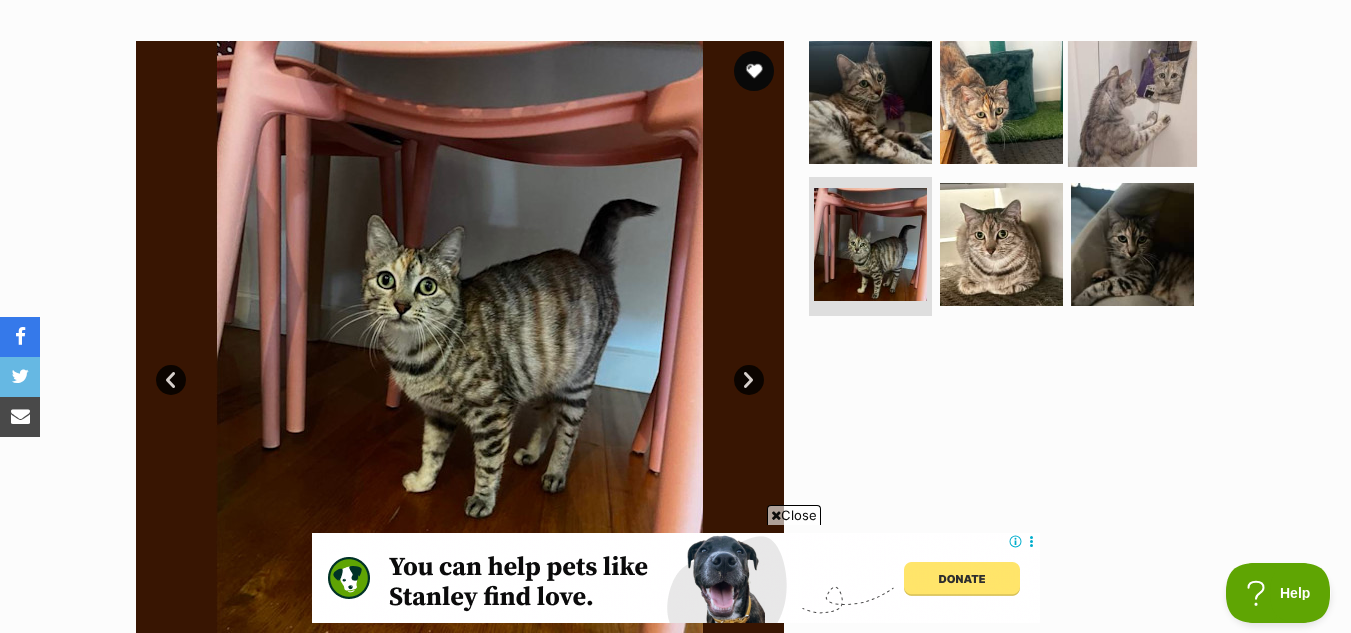 click at bounding box center [1132, 102] 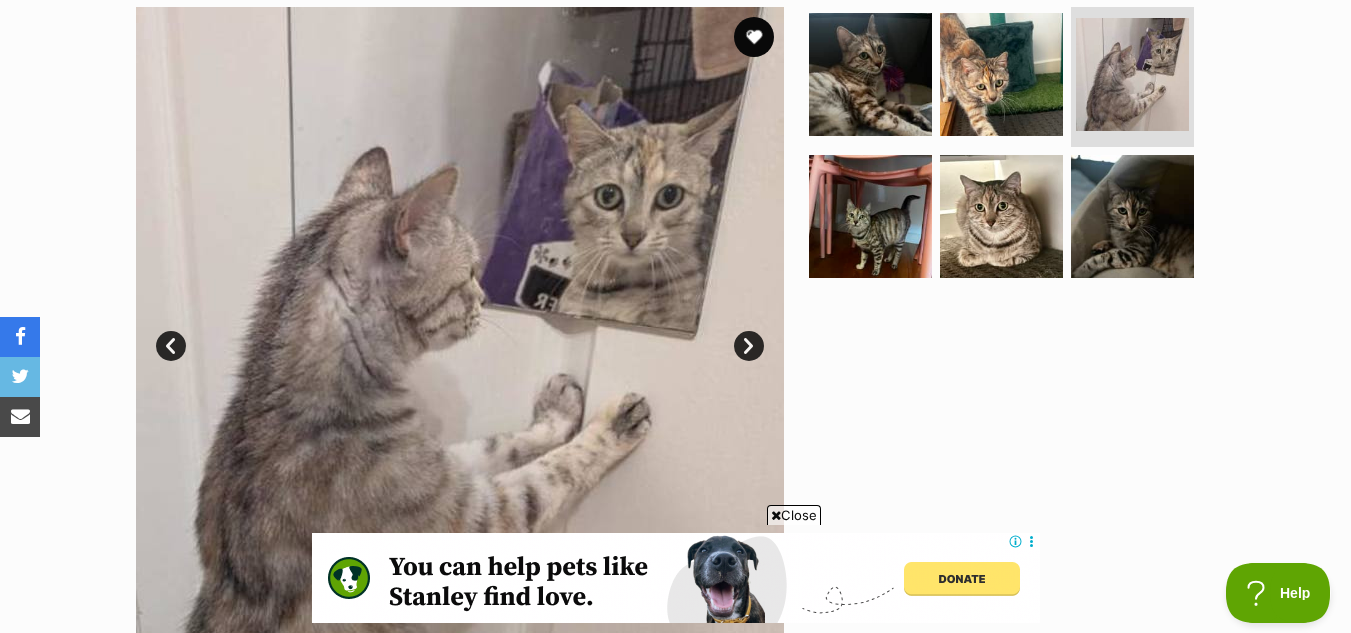 scroll, scrollTop: 408, scrollLeft: 0, axis: vertical 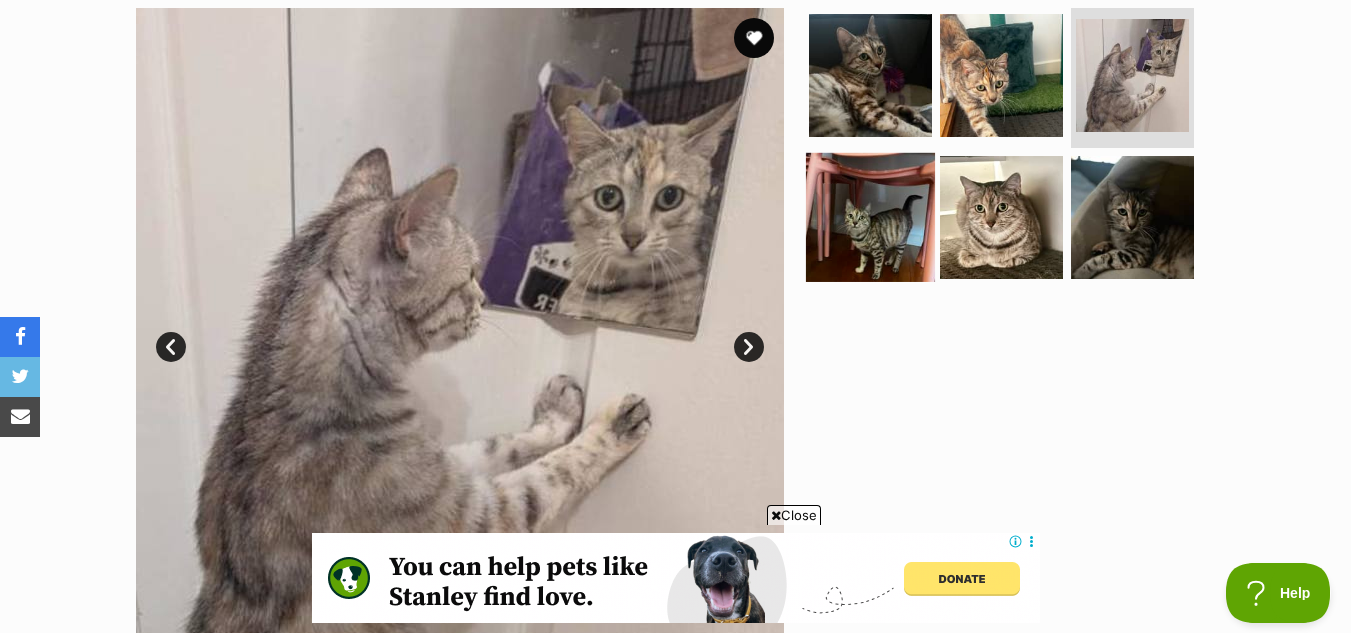click at bounding box center [870, 216] 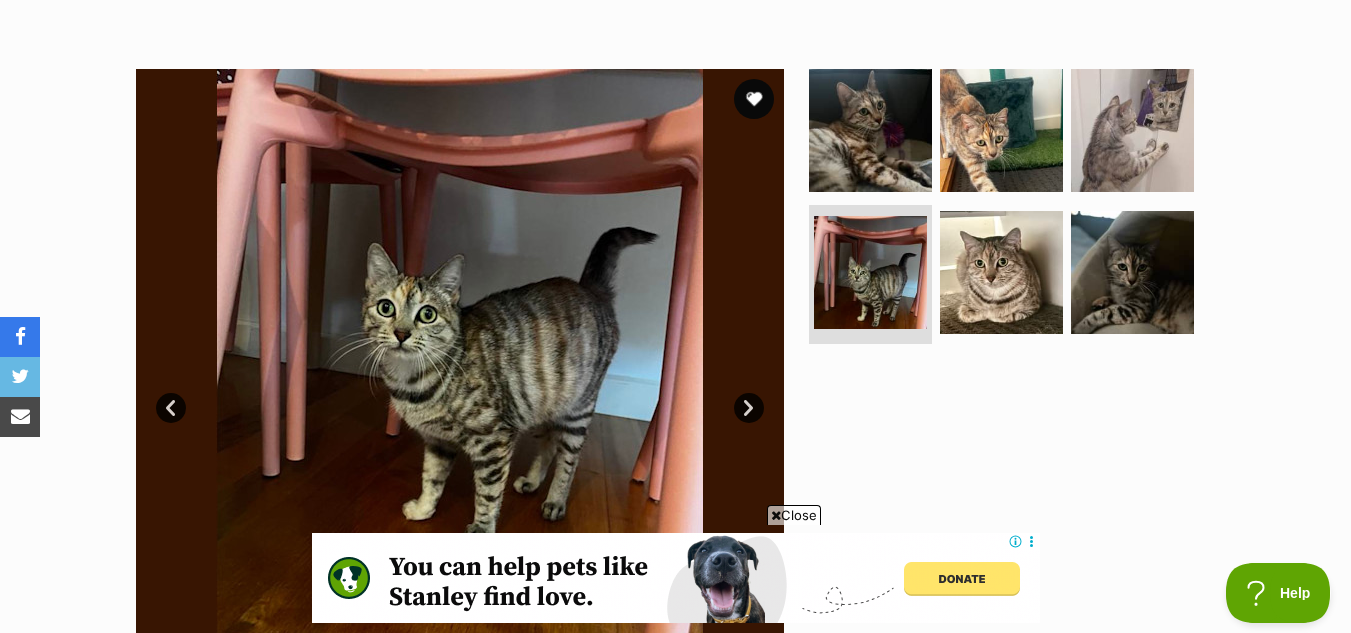 scroll, scrollTop: 334, scrollLeft: 0, axis: vertical 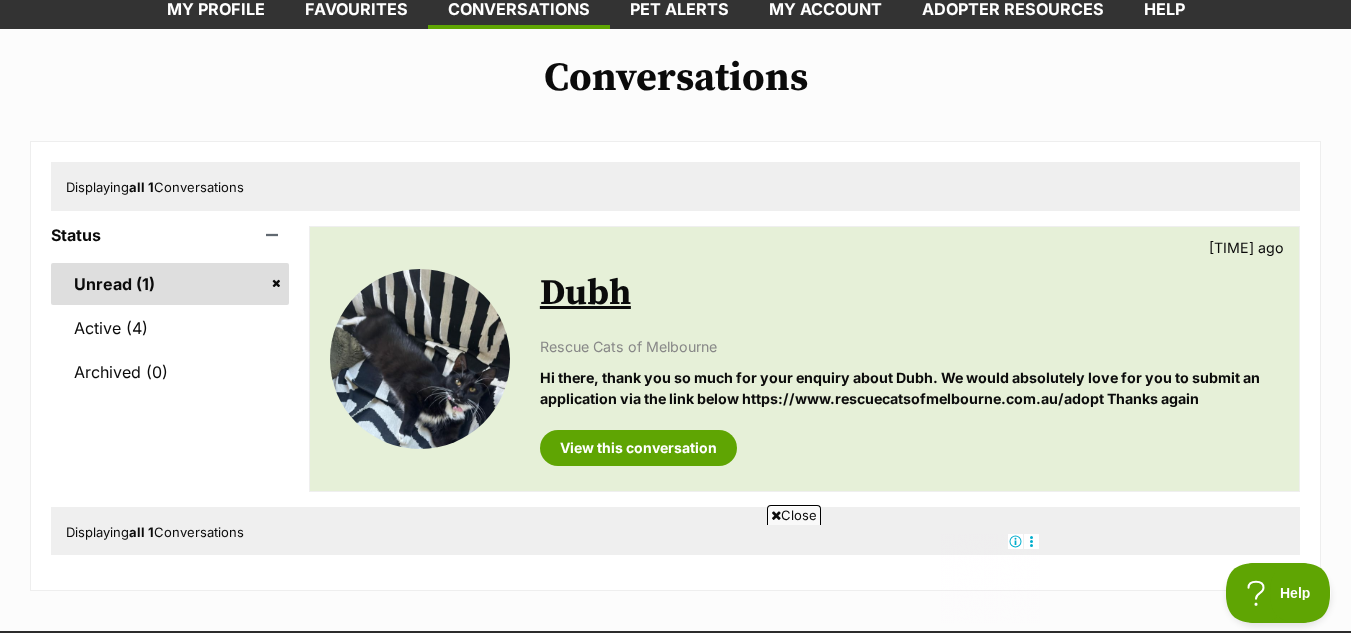 click at bounding box center [420, 359] 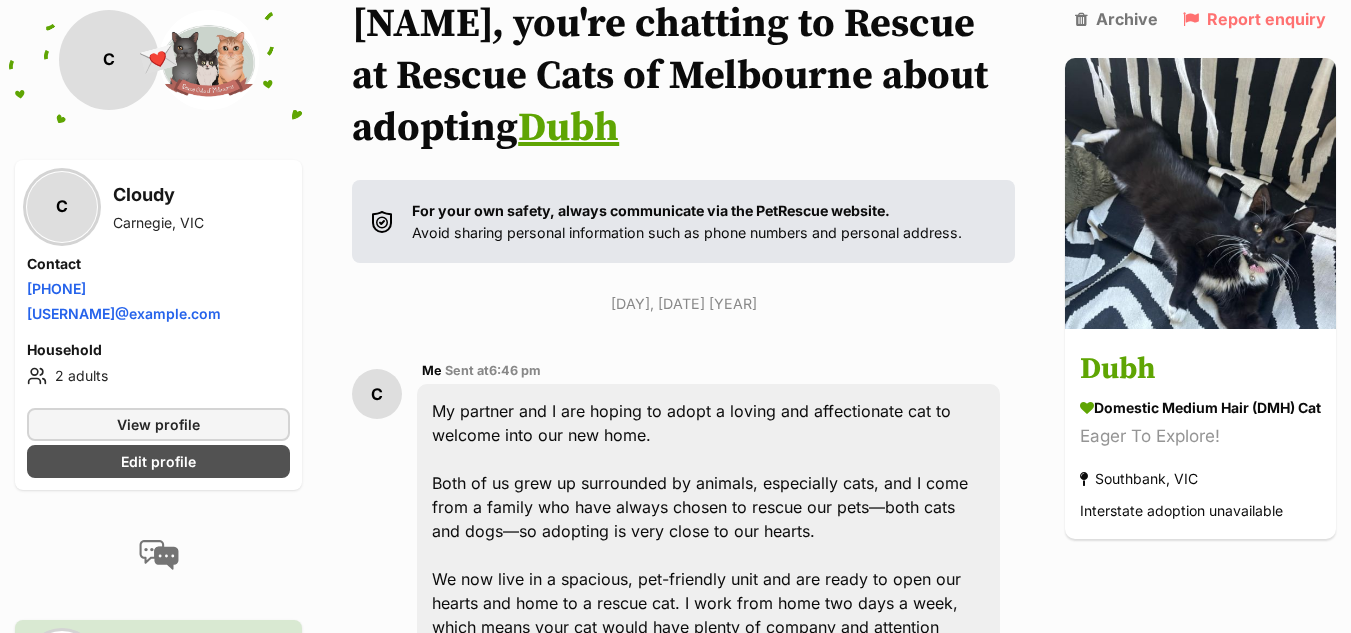 scroll, scrollTop: 0, scrollLeft: 0, axis: both 